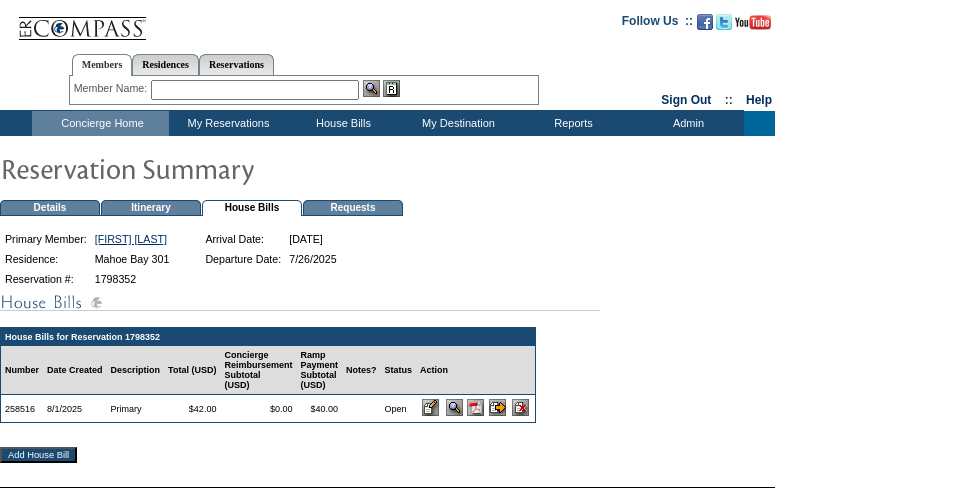 scroll, scrollTop: 0, scrollLeft: 0, axis: both 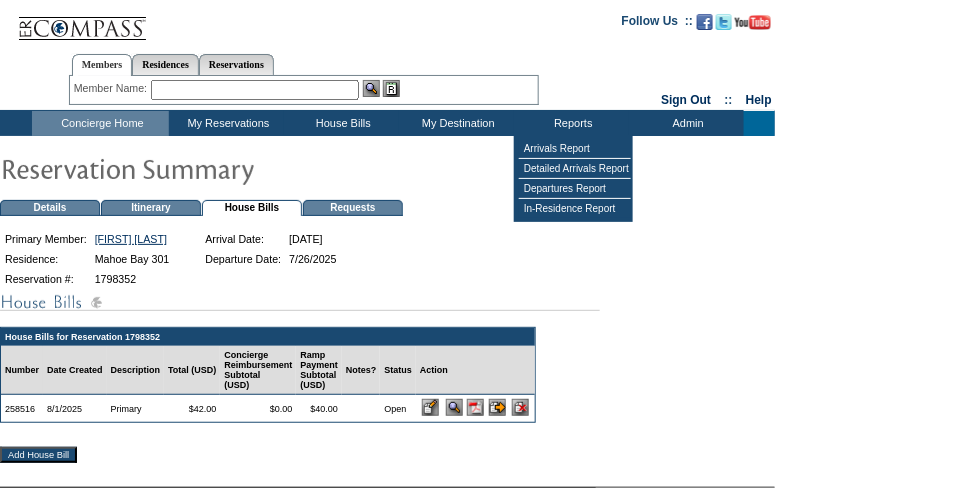 click on "House Bills for
Reservation
1798352
Number
Date Created
Description
Total (USD)
Concierge Reimbursement Subtotal (USD)
Ramp Payment Subtotal (USD)
Notes?
Status
Action
258516
8/1/2025
Primary
$42.00
$0.00
$40.00
Open
Add House Bill" at bounding box center [488, 382] 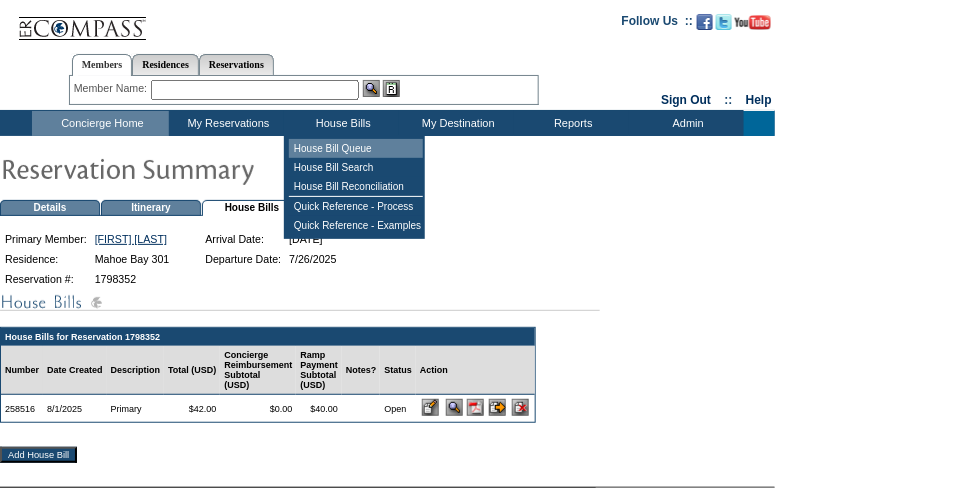 click on "House Bill Queue" at bounding box center [356, 148] 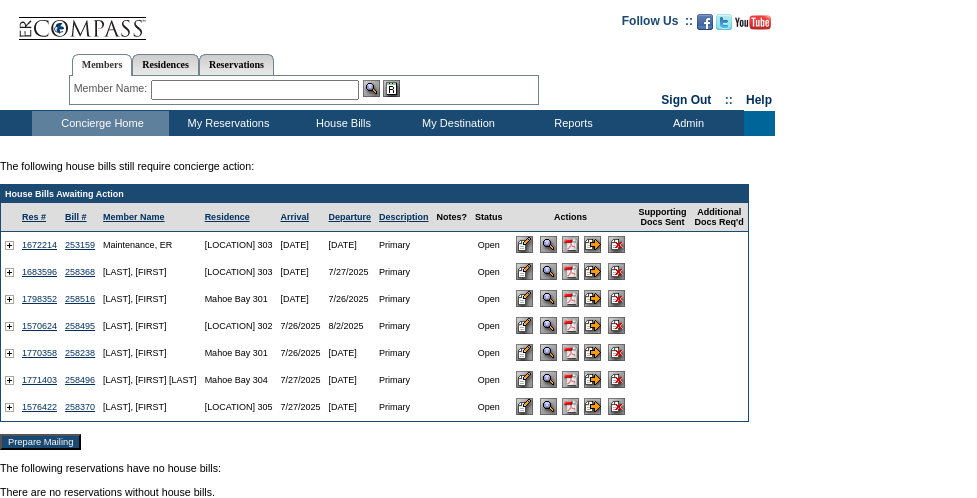scroll, scrollTop: 0, scrollLeft: 0, axis: both 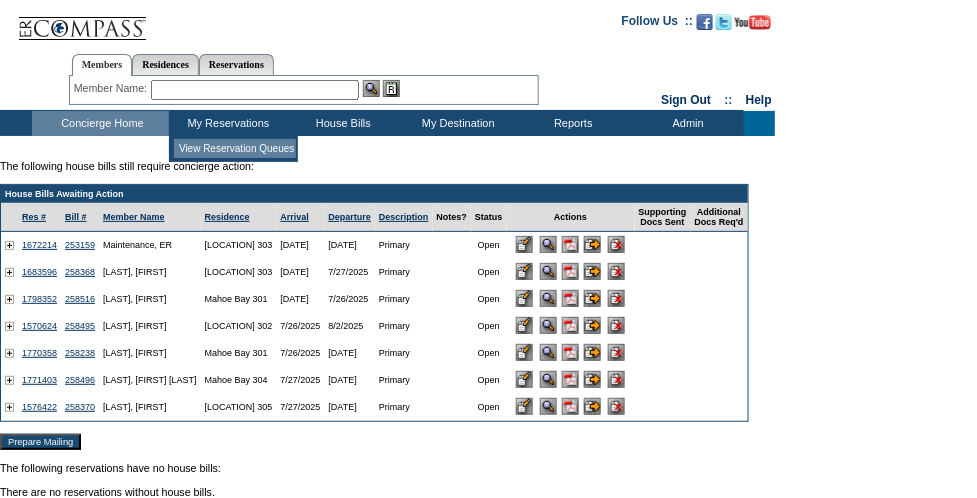 click on "View Reservation Queues" at bounding box center (235, 148) 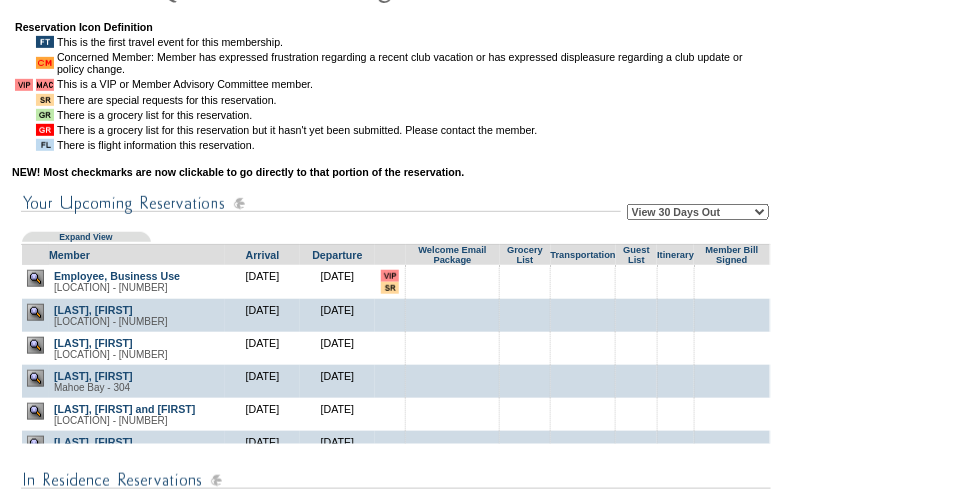 scroll, scrollTop: 200, scrollLeft: 0, axis: vertical 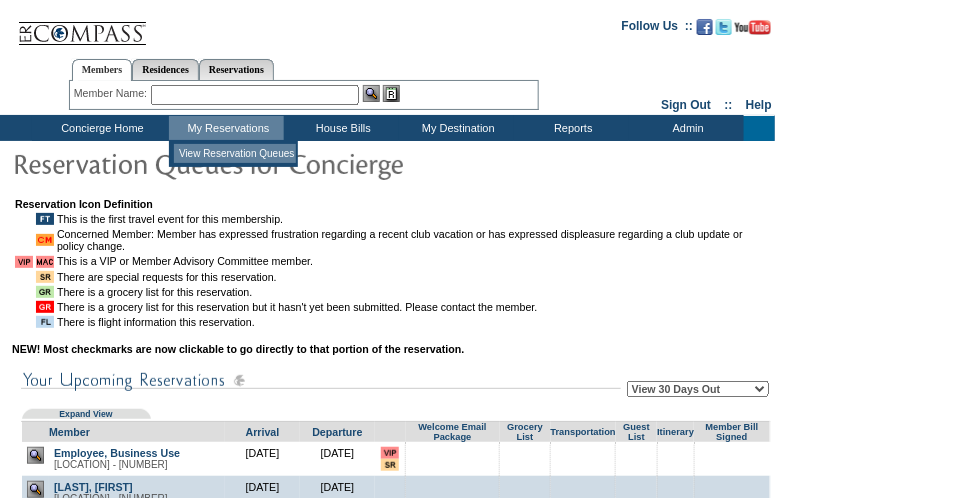 click on "View Reservation Queues" at bounding box center [235, 153] 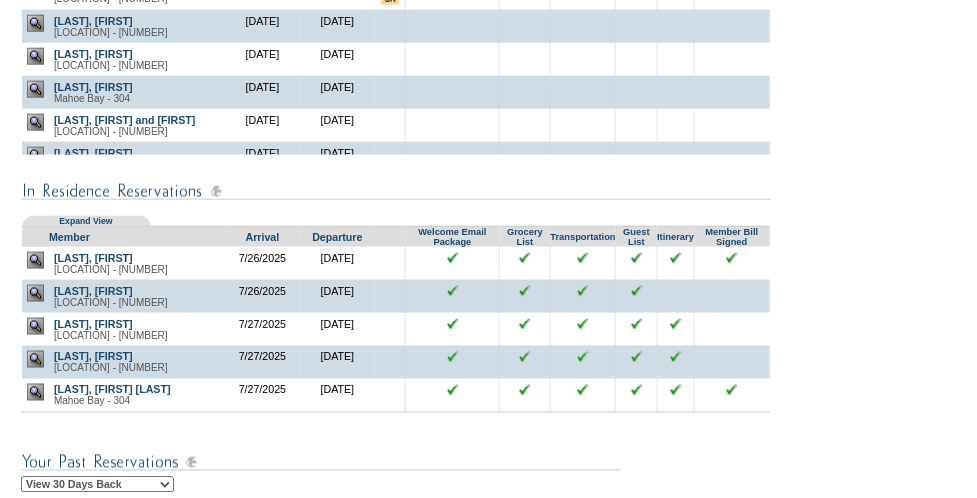 scroll, scrollTop: 512, scrollLeft: 0, axis: vertical 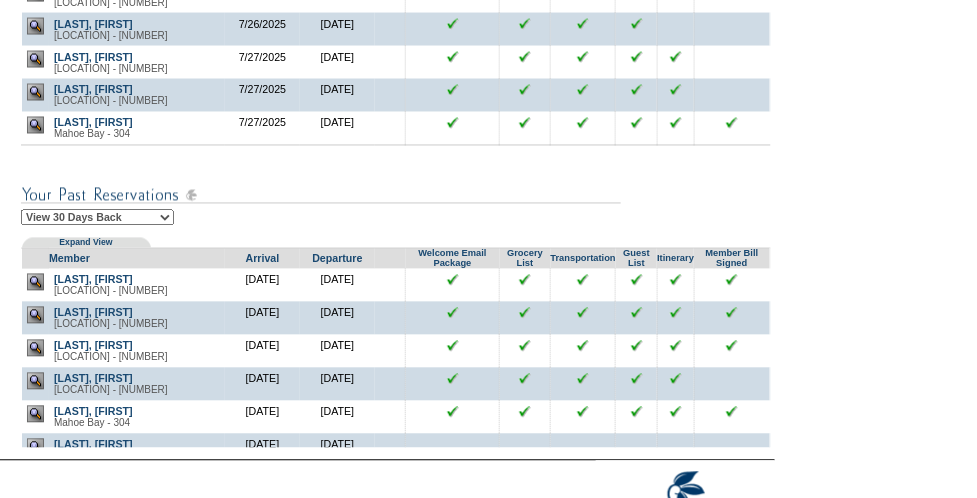 click at bounding box center (35, 92) 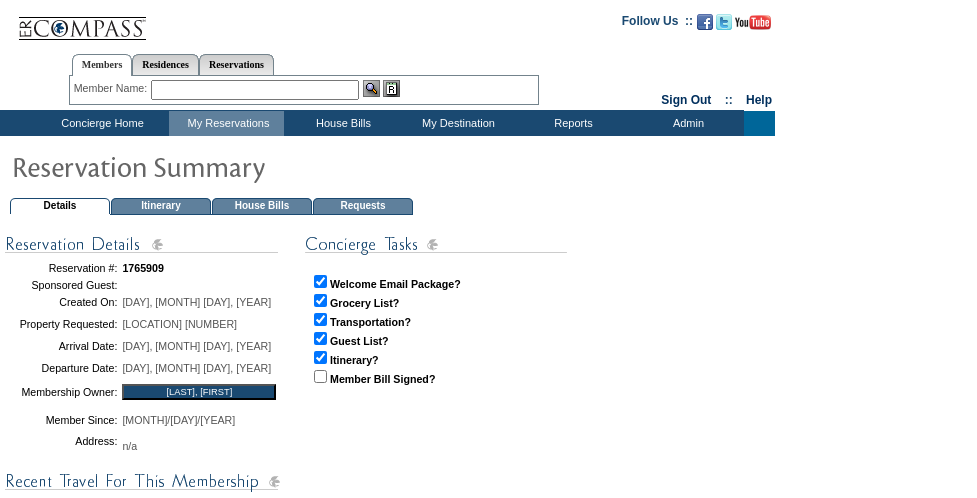 scroll, scrollTop: 0, scrollLeft: 0, axis: both 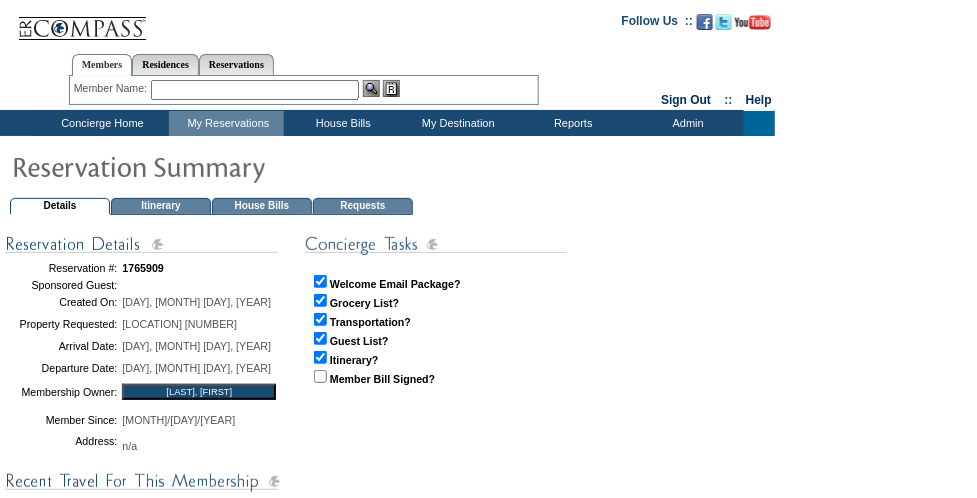 click on "House Bills" at bounding box center [262, 206] 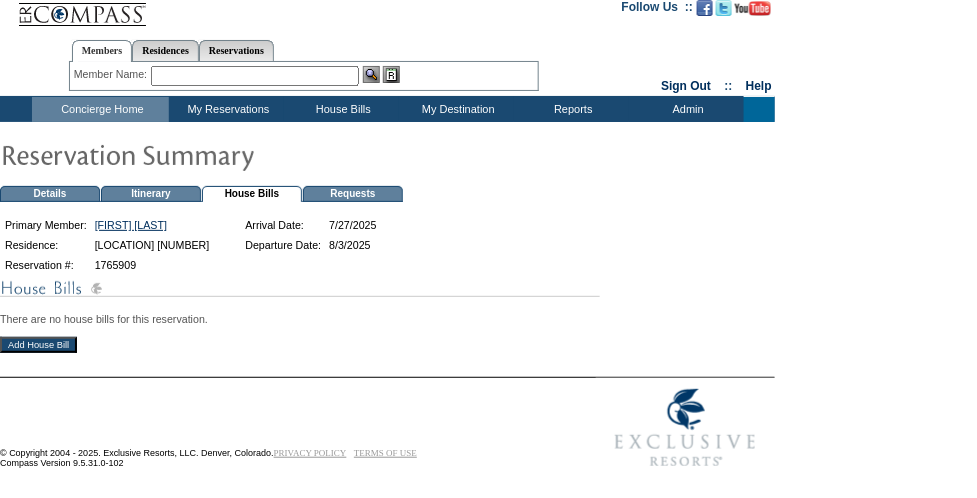 scroll, scrollTop: 29, scrollLeft: 0, axis: vertical 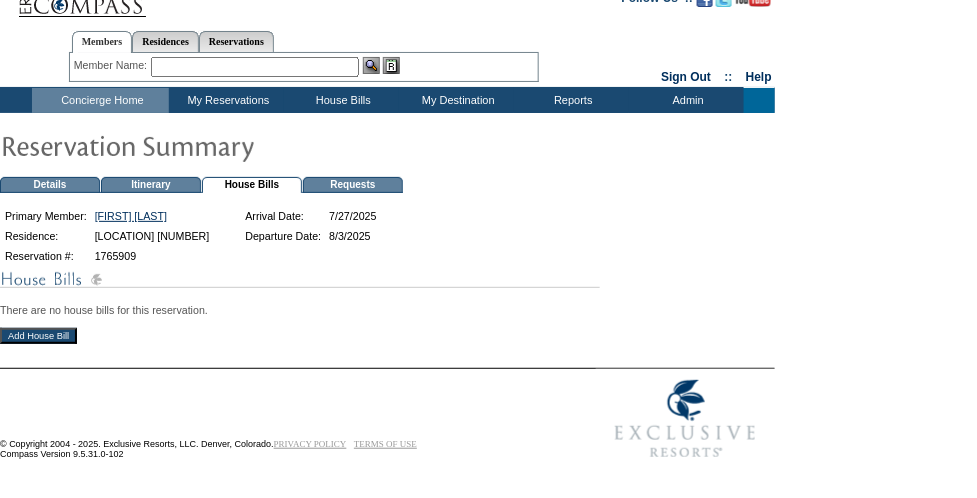 click on "Add House Bill" at bounding box center [38, 336] 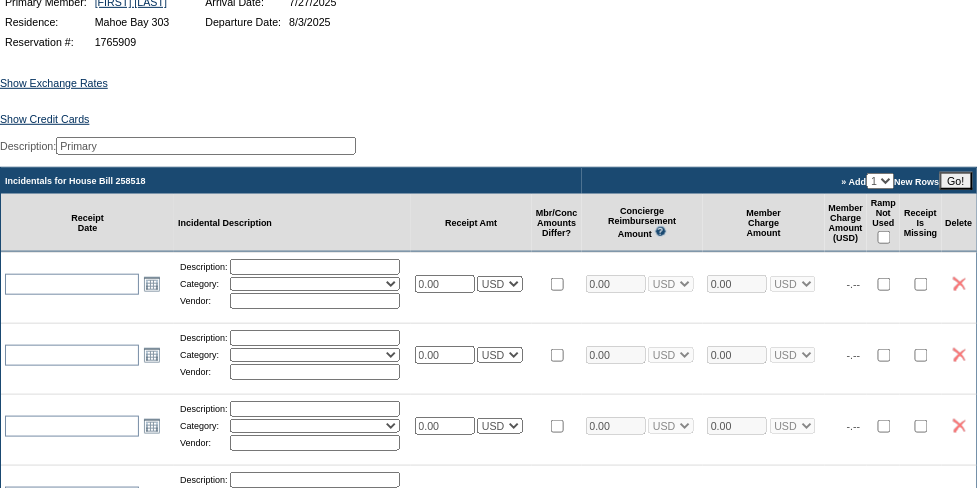 scroll, scrollTop: 266, scrollLeft: 0, axis: vertical 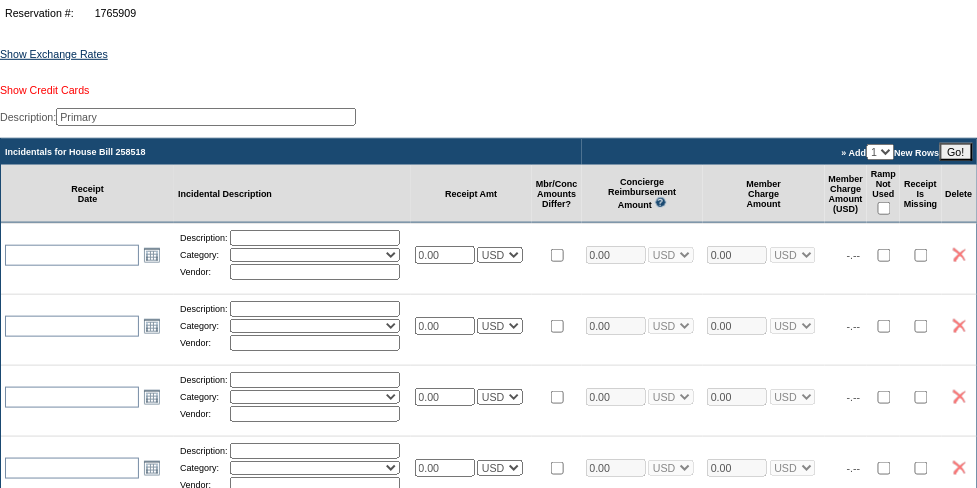 click on "Show Credit Cards" at bounding box center (44, 90) 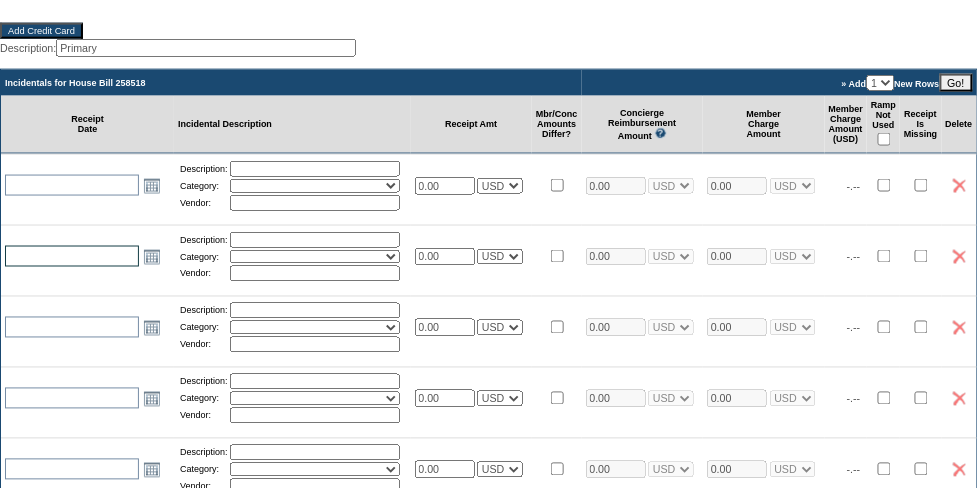 scroll, scrollTop: 533, scrollLeft: 0, axis: vertical 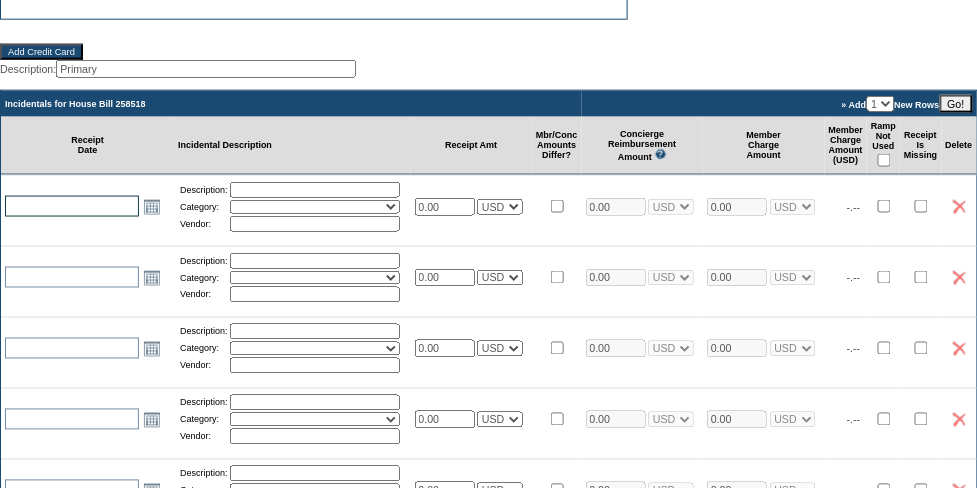 click at bounding box center [72, 206] 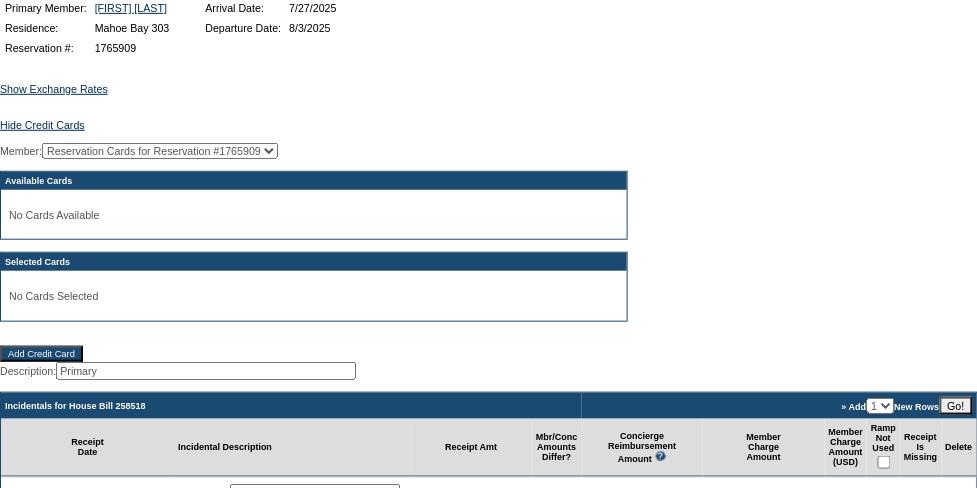 scroll, scrollTop: 400, scrollLeft: 0, axis: vertical 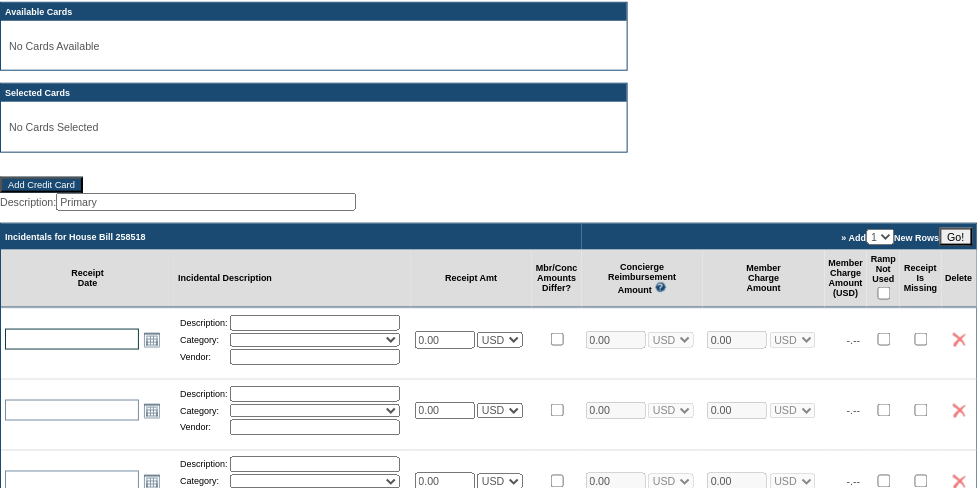 click at bounding box center (72, 339) 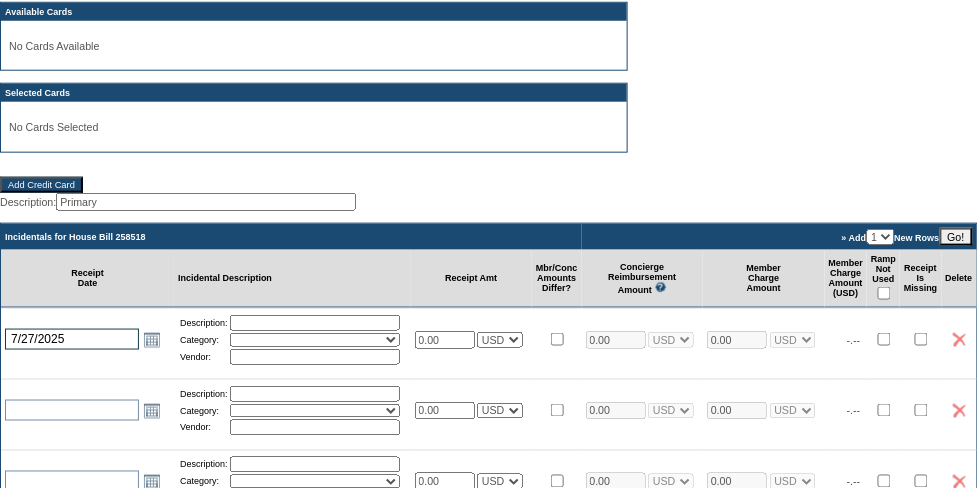 type on "7/27/2025" 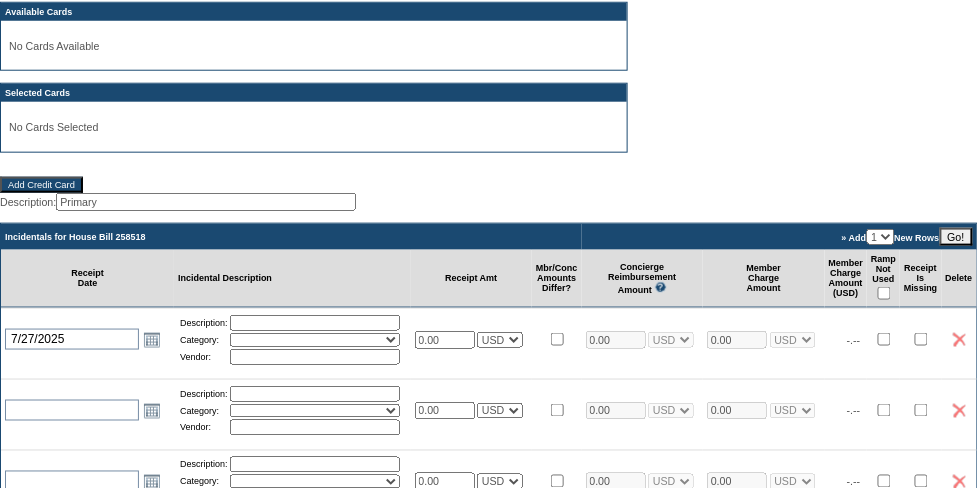 click at bounding box center [315, 323] 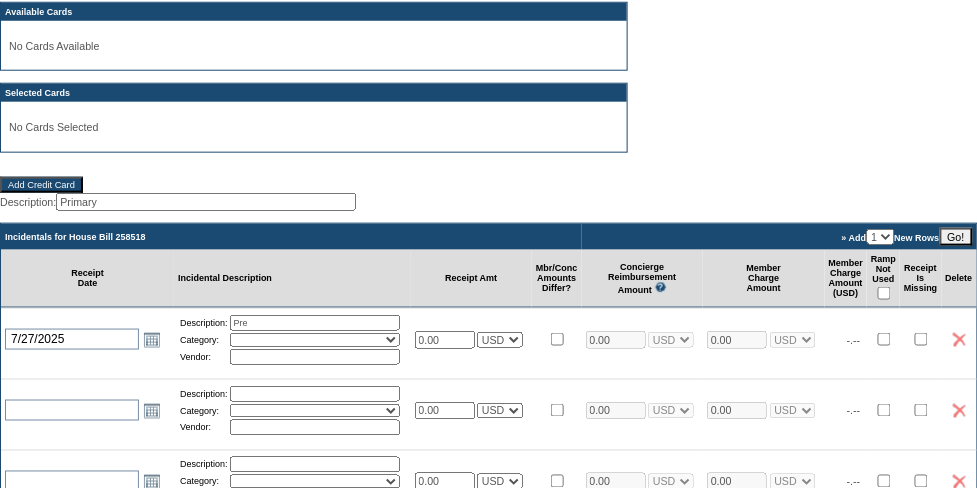 type on "Pre arrival provisioning" 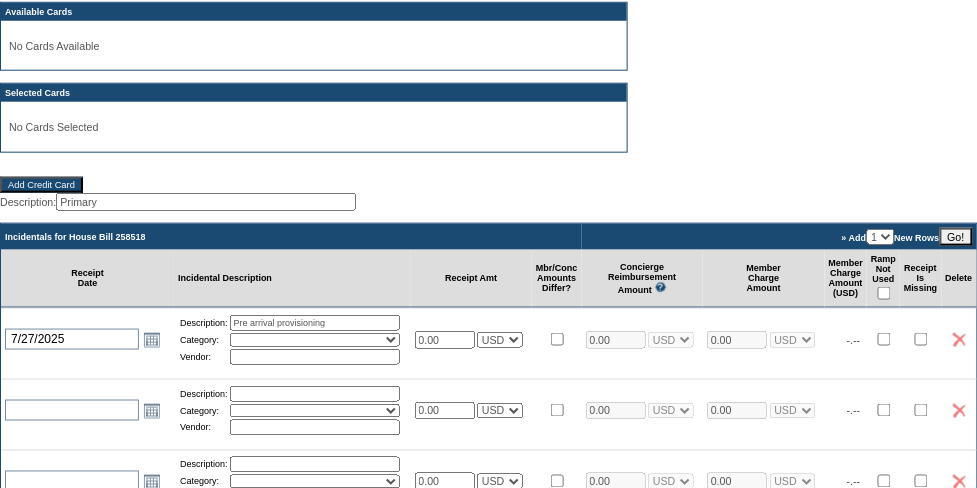 click on "Activities
Additional Housekeeping
Amenities Access Fee
Bath Amenities Reimbursement
Beach Club
Breakfast Groceries
Breakfast Service Charge
Child Care Rentals
Child Care Services / Nanny
Damage Reimbursement
Destination Cellars
ER Revenue
F&B Revenue
Gifts
Gratuity
Groceries / Beverages
House Bill Credit
Lift Tickets
Misc / Other Charges
Private Chef
Rental Fees
Runner Fees
Shipping
Spa Services
Transportation" at bounding box center [315, 340] 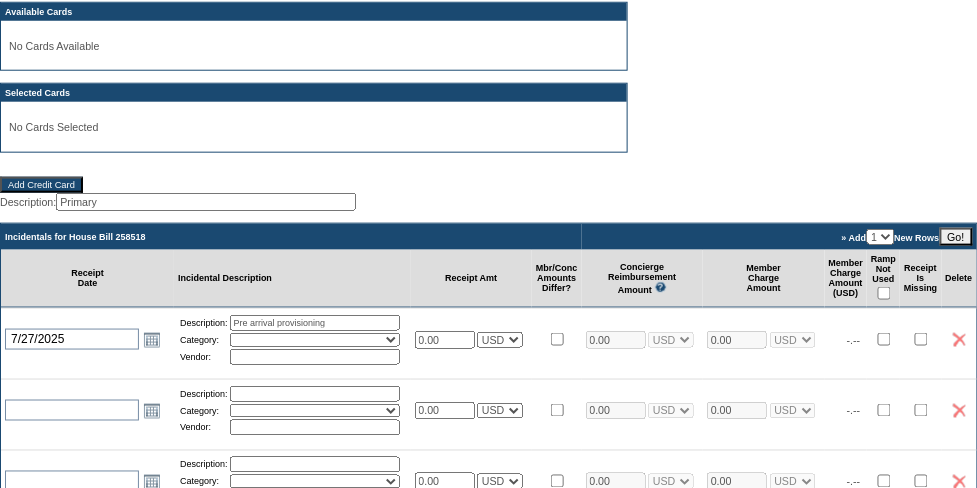 select on "11" 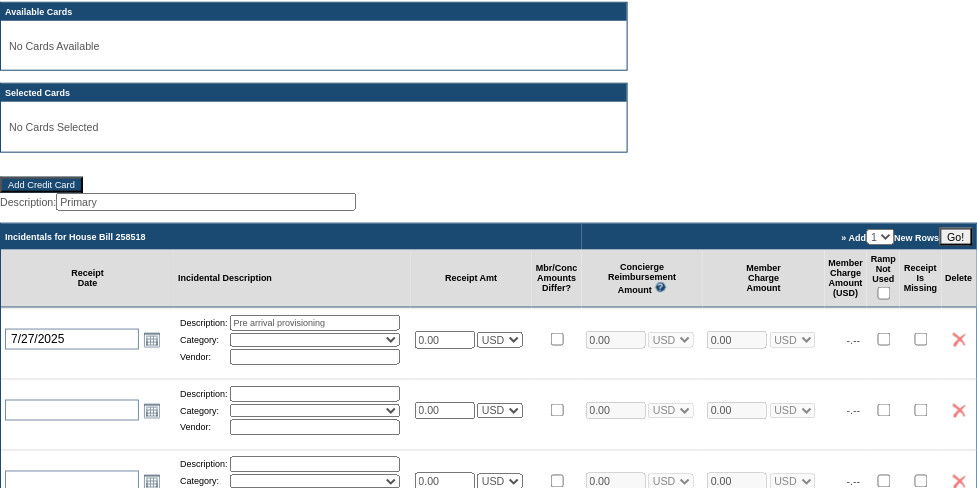click on "Activities
Additional Housekeeping
Amenities Access Fee
Bath Amenities Reimbursement
Beach Club
Breakfast Groceries
Breakfast Service Charge
Child Care Rentals
Child Care Services / Nanny
Damage Reimbursement
Destination Cellars
ER Revenue
F&B Revenue
Gifts
Gratuity
Groceries / Beverages
House Bill Credit
Lift Tickets
Misc / Other Charges
Private Chef
Rental Fees
Runner Fees
Shipping
Spa Services
Transportation" at bounding box center [315, 340] 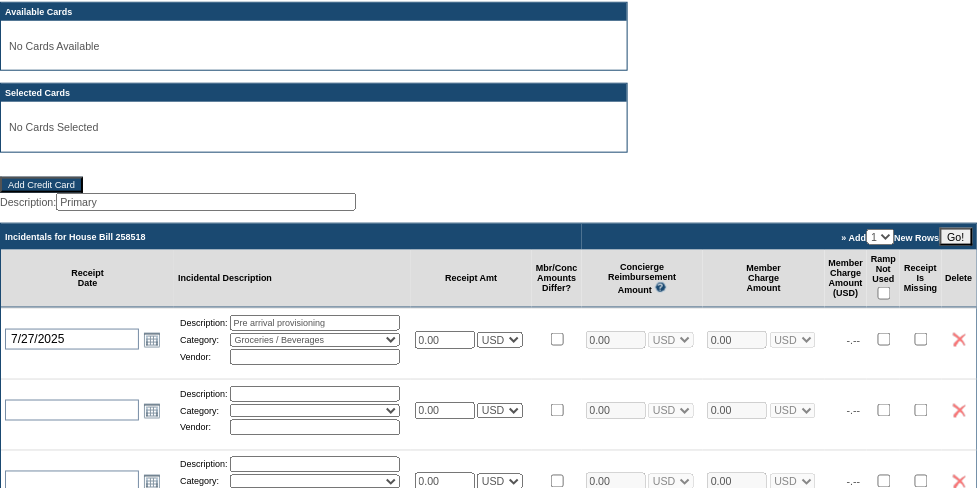click at bounding box center [315, 357] 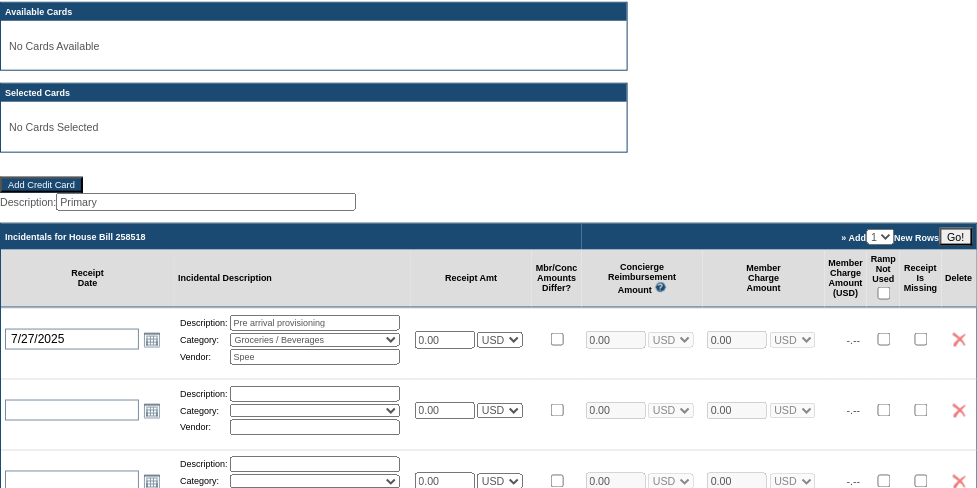 type on "Speedy's Ferry" 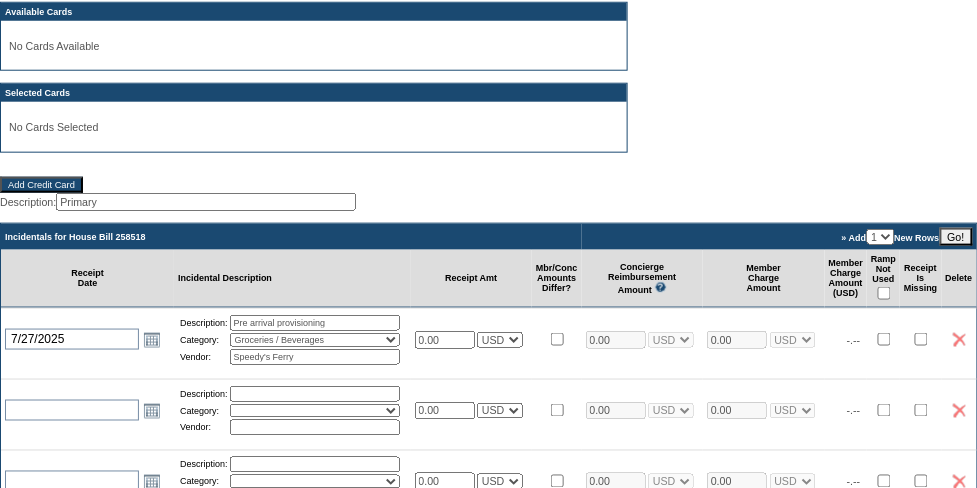 drag, startPoint x: 460, startPoint y: 355, endPoint x: 393, endPoint y: 359, distance: 67.11929 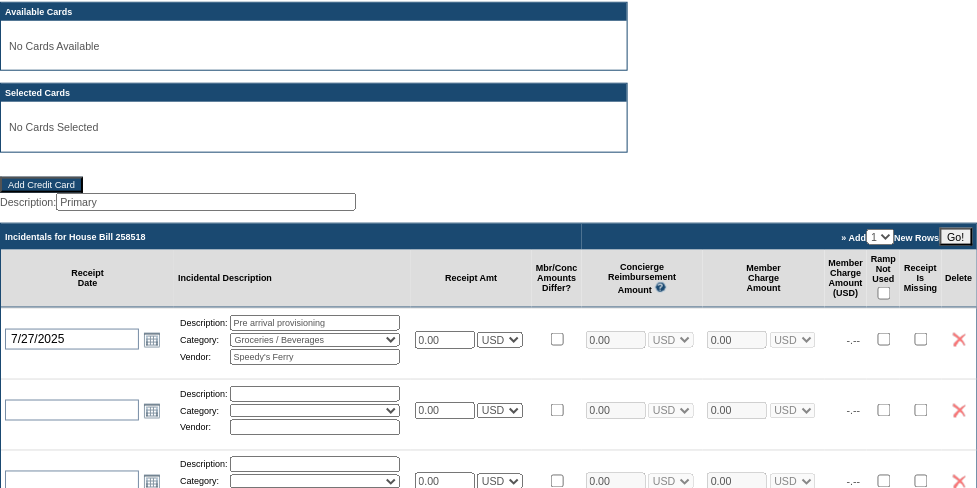 click on "[DATE]
[DATE] Open the calendar popup.
<< < August 2025 > >>
S M T W T F S
31 27 28 29 30 31 1 2
32 3 4 5 6 7 8 9
33 10 11 12 13 14 15 16
34 17 18 19 20 21 22 23
35 24 25 26 27 28 29 30
36 31 1 2 3 4 5 6
Description:
Pre arrival provisioning
Category:
Activities
Additional Housekeeping
Amenities Access Fee
Bath Amenities Reimbursement
Beach Club
Breakfast Groceries
Breakfast Service Charge
Child Care Rentals
Child Care Services / Nanny
Damage Reimbursement
Destination Cellars
ER Revenue
F&B Revenue
Gifts
Gratuity
Groceries / Beverages" at bounding box center (489, 339) 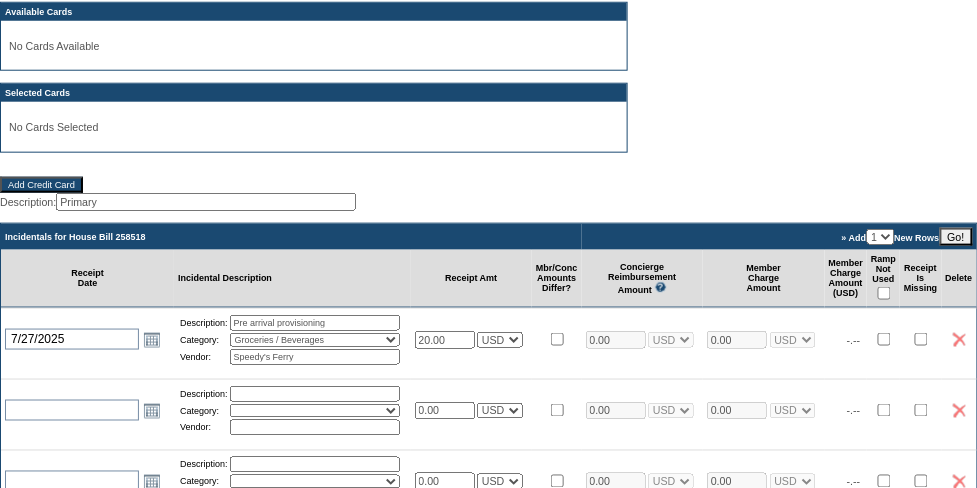 type on "20.00" 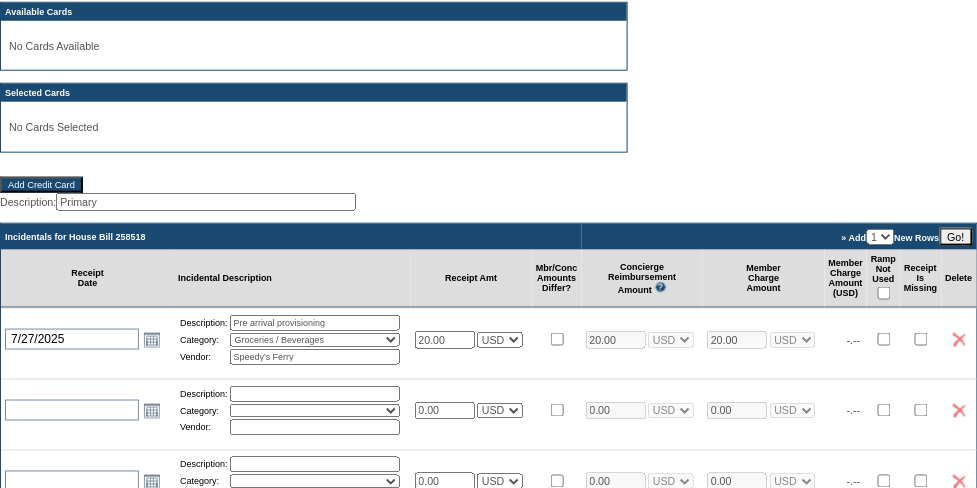 click on "Incidentals
for House Bill
258518
»
Add
1
2
3
4
5
New Rows
Go!
Receipt
Date
Incidental
Description
Receipt
Amt
Mbr/Conc
Amounts
Differ?
Concierge
Reimbursement
Amount
This column is used to calculate the subtotals for both your Ramp card and your personal payment types. To view the amount you will be reimbursed, please see the Concierge Reimbursement Subtotal on the next screen.
Member
Charge
Amount
Member
Charge
Amount
(USD)
Ramp Not Used
Receipt
Is Missing
Delete
2025-07-27
7/27/2025 Open the calendar popup.
<< < August 2025 > >>
S M T W T F S" at bounding box center (489, 496) 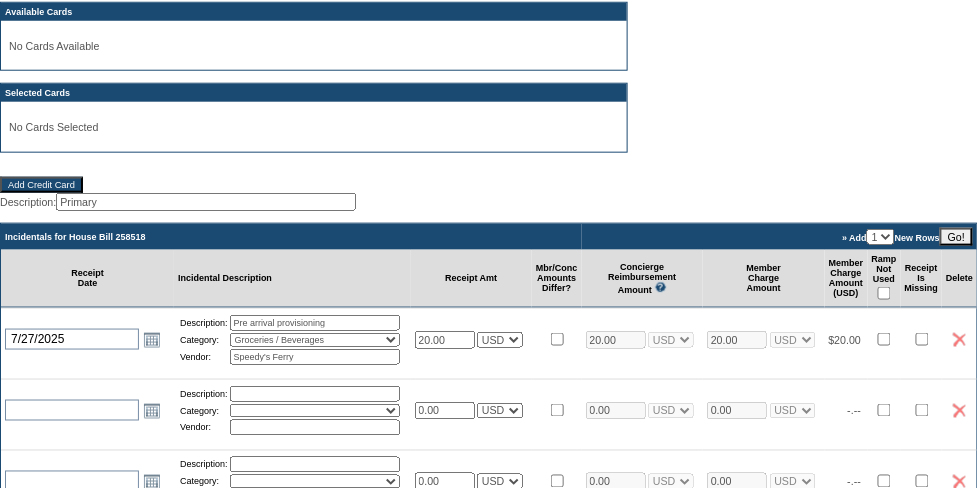 scroll, scrollTop: 333, scrollLeft: 0, axis: vertical 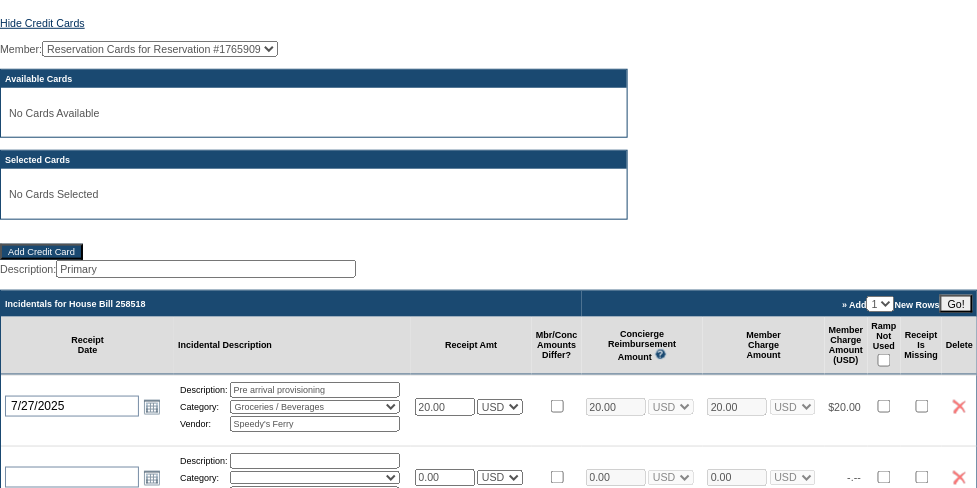 click on "Add Credit Card" at bounding box center [41, 252] 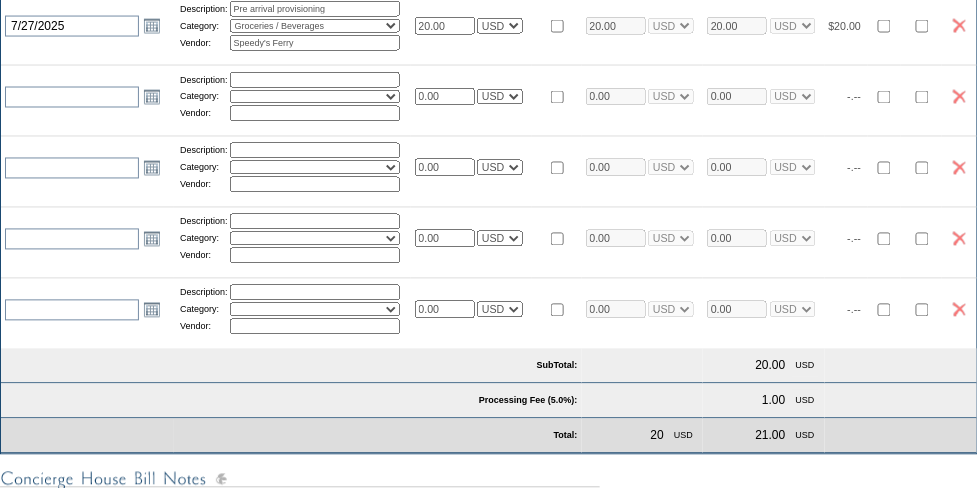 scroll, scrollTop: 733, scrollLeft: 0, axis: vertical 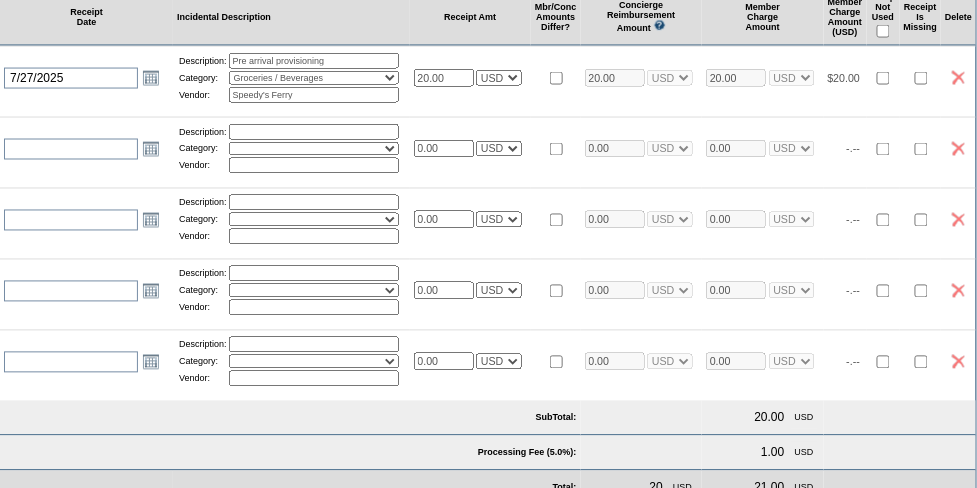 click at bounding box center (958, 149) 